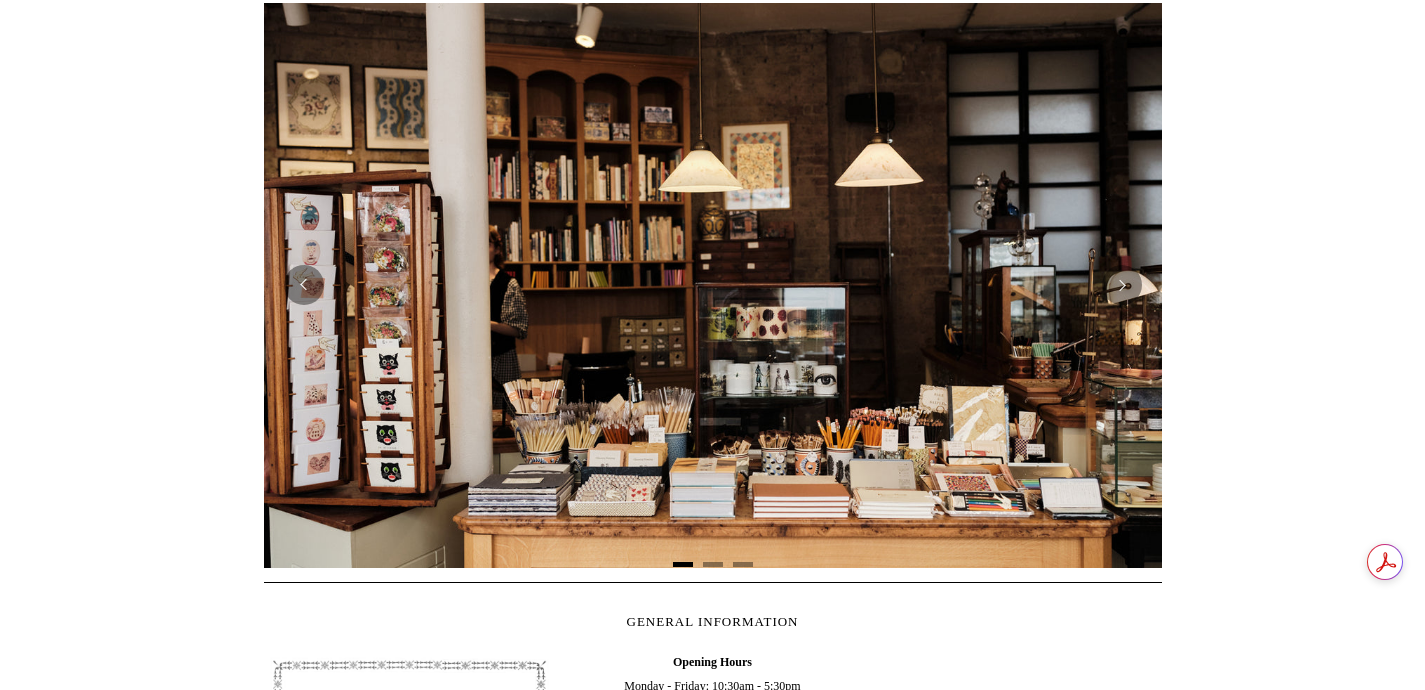 scroll, scrollTop: 175, scrollLeft: 0, axis: vertical 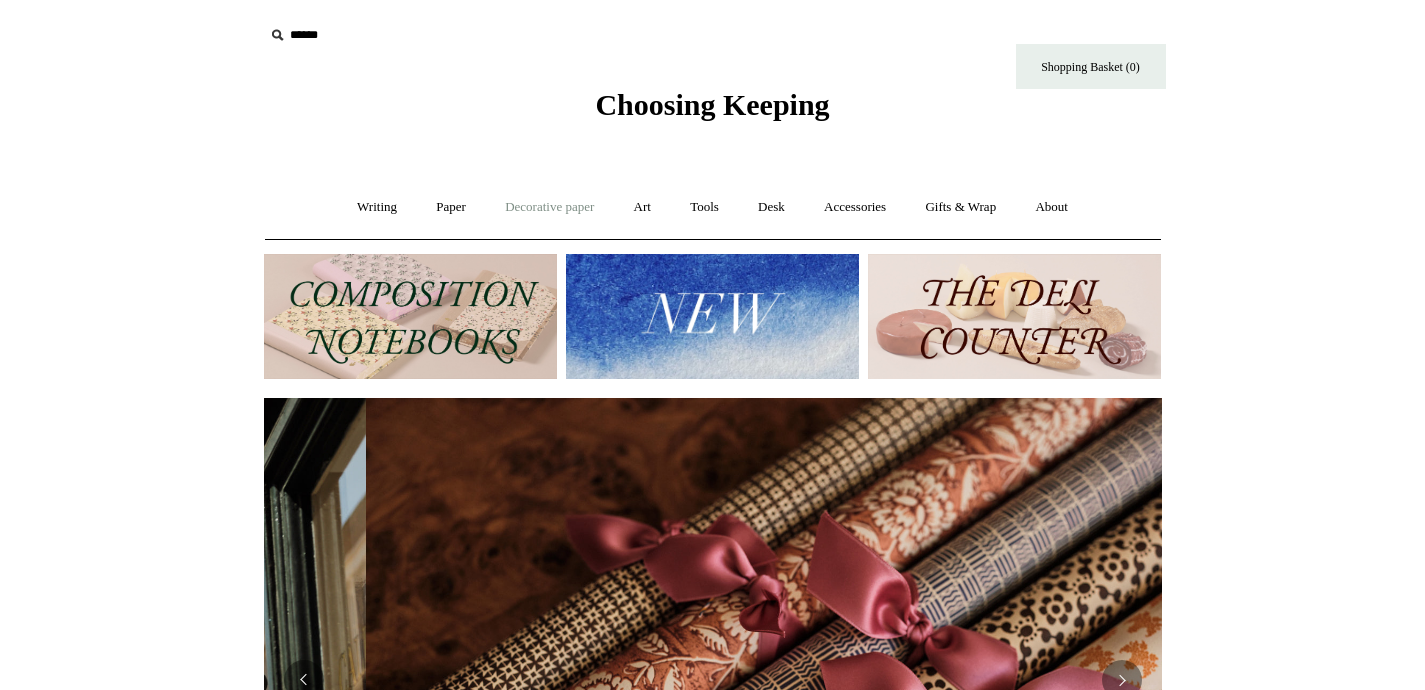 click on "Decorative paper +" at bounding box center [549, 207] 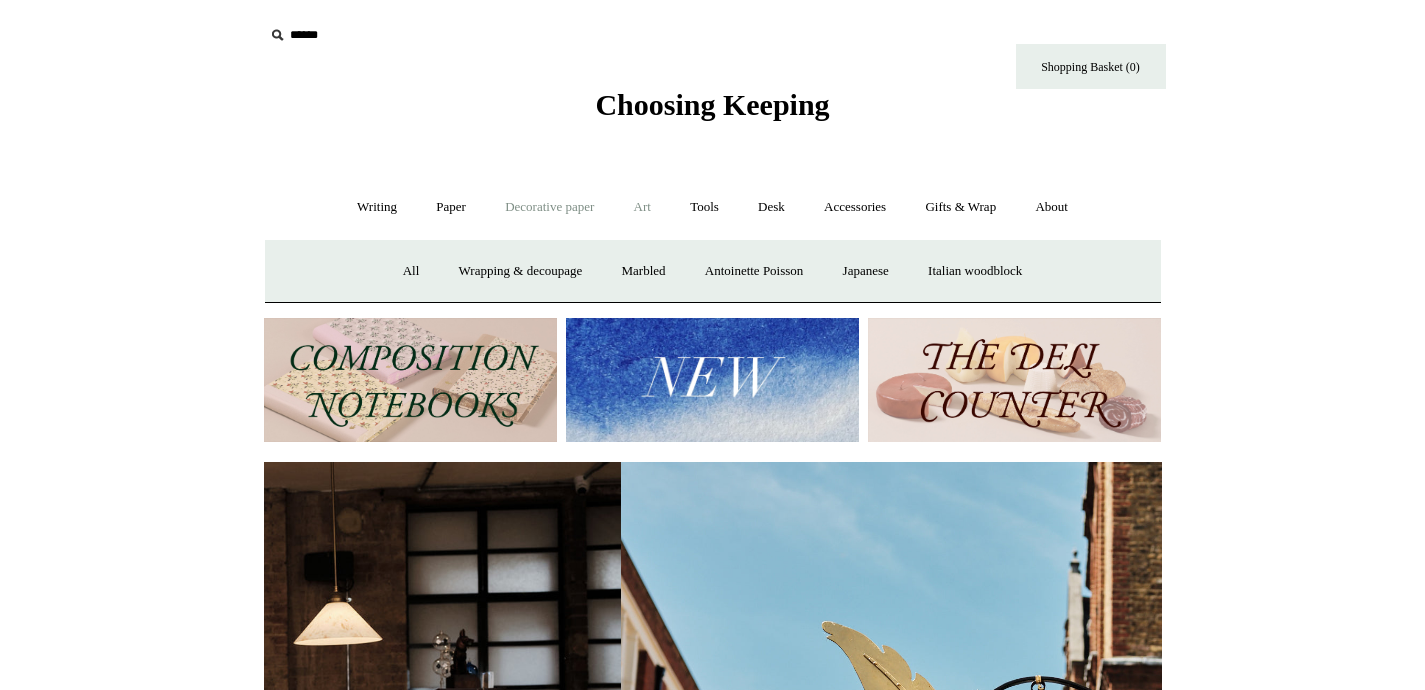 scroll, scrollTop: 0, scrollLeft: 97, axis: horizontal 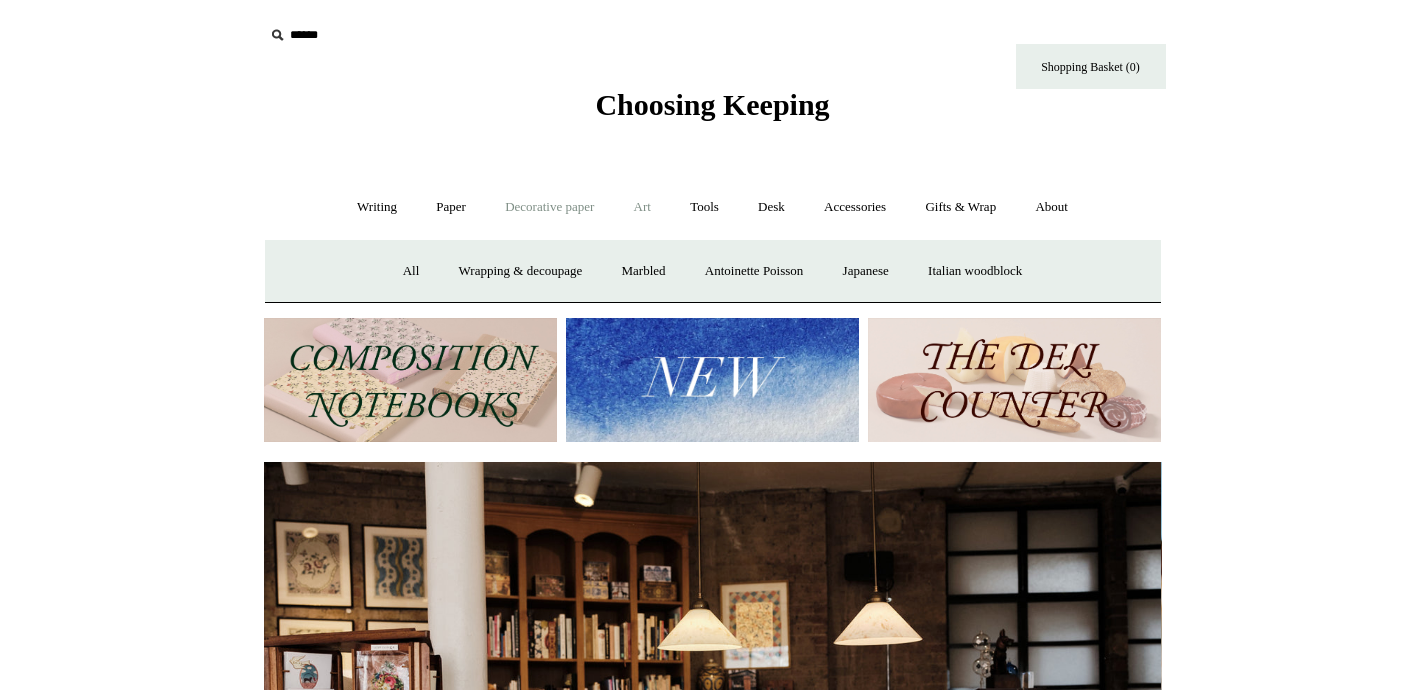 click on "Art +" at bounding box center [642, 207] 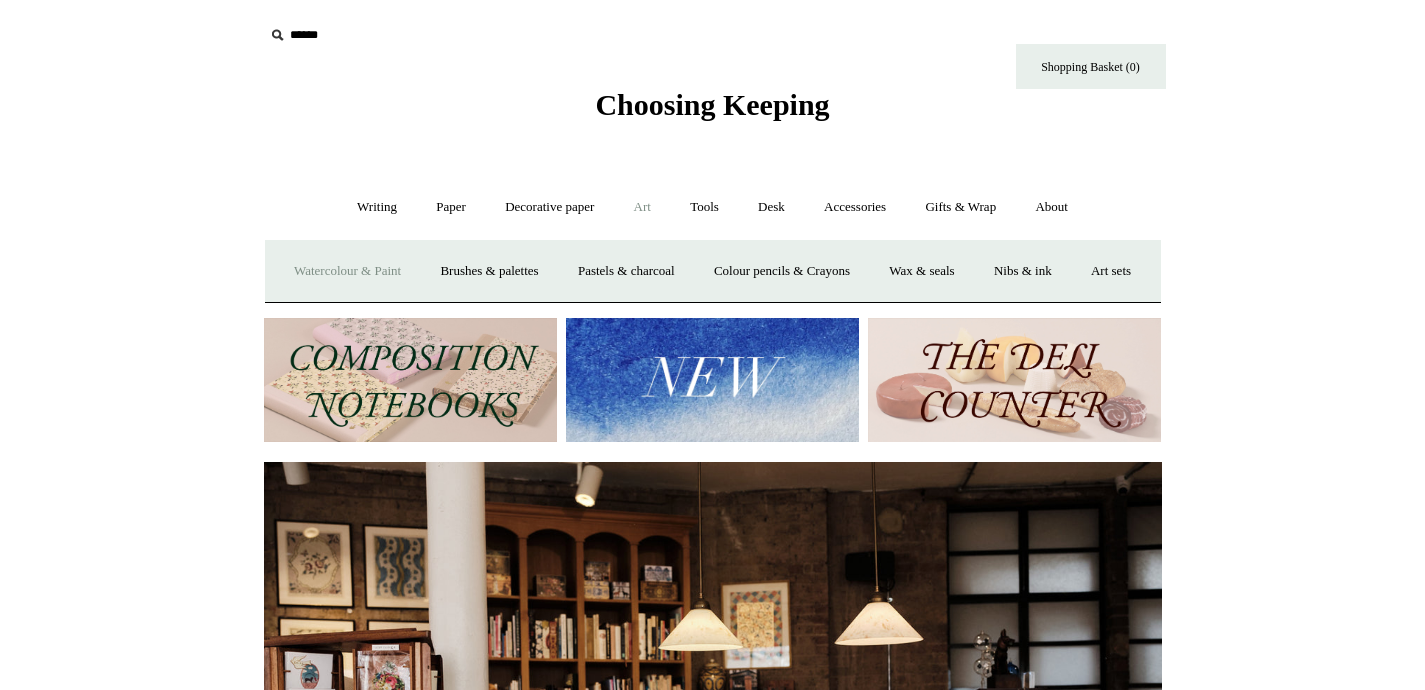 click on "Watercolour & Paint" at bounding box center [347, 271] 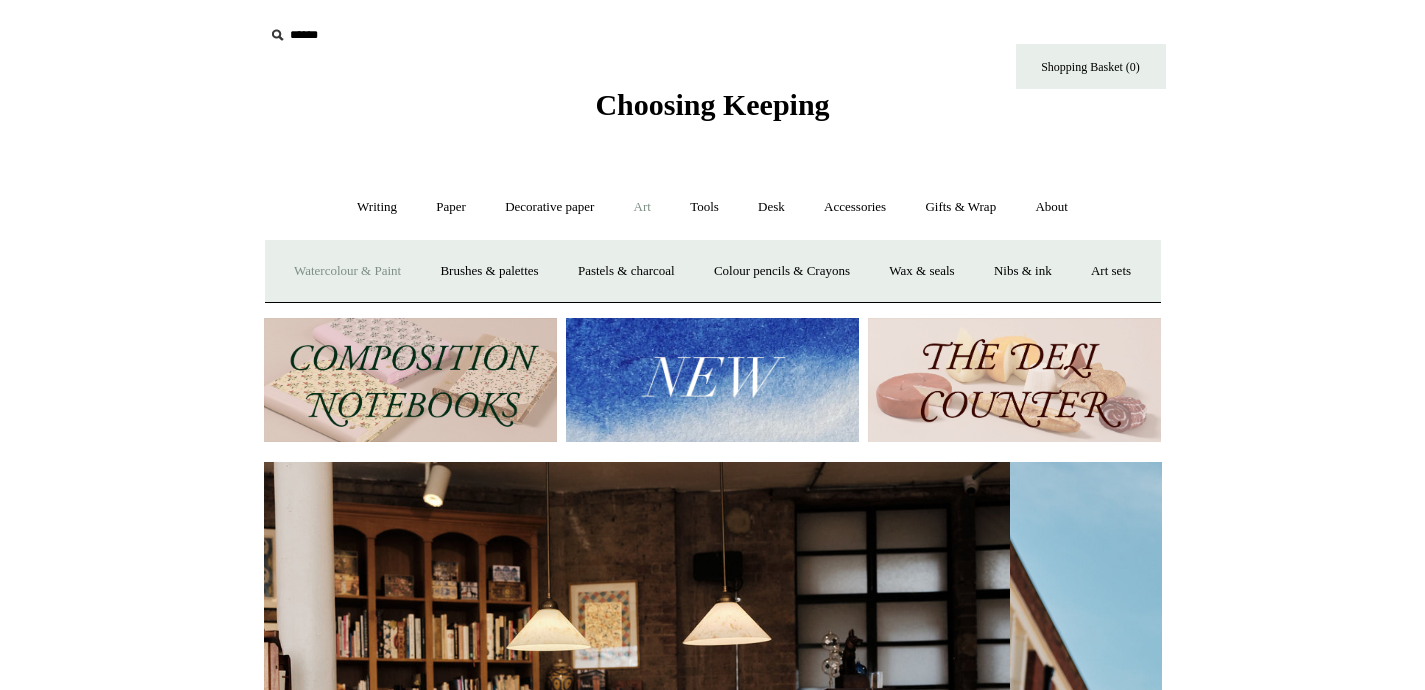 scroll, scrollTop: 0, scrollLeft: 541, axis: horizontal 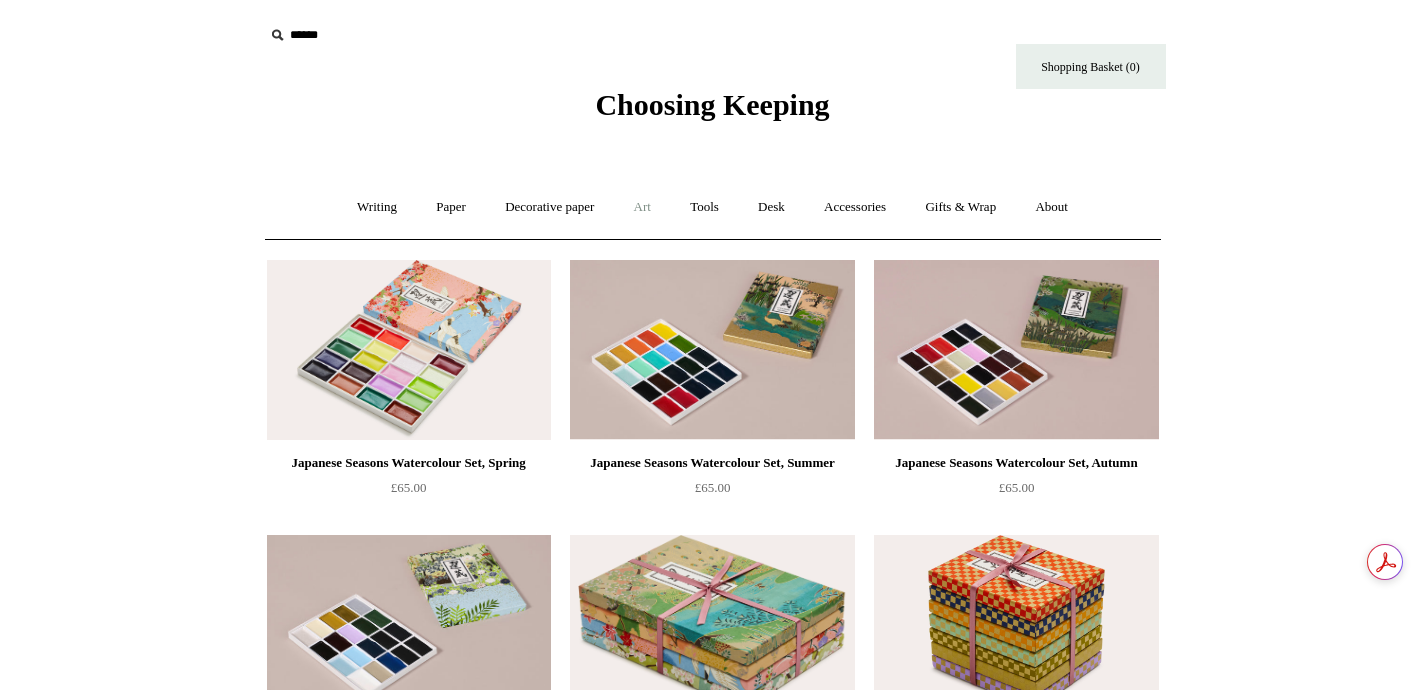 click on "Art +" at bounding box center [642, 207] 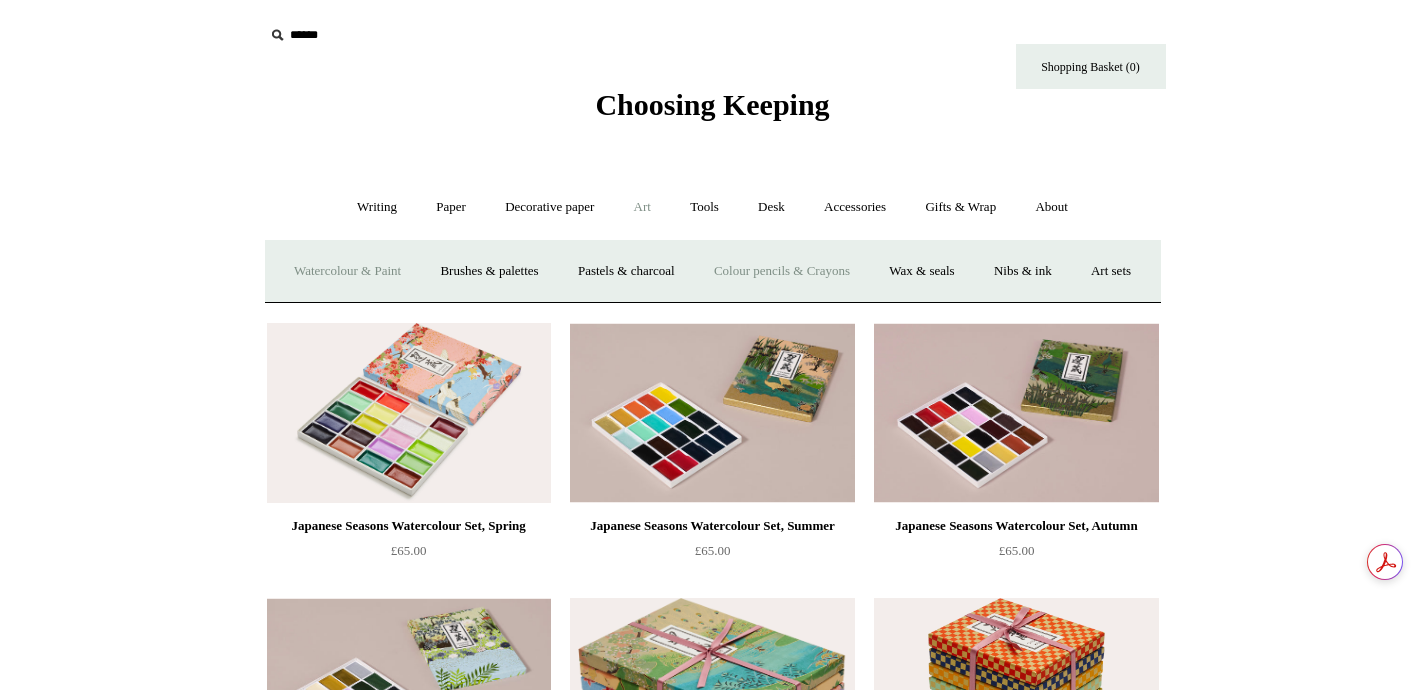 click on "Colour pencils & Crayons" at bounding box center (782, 271) 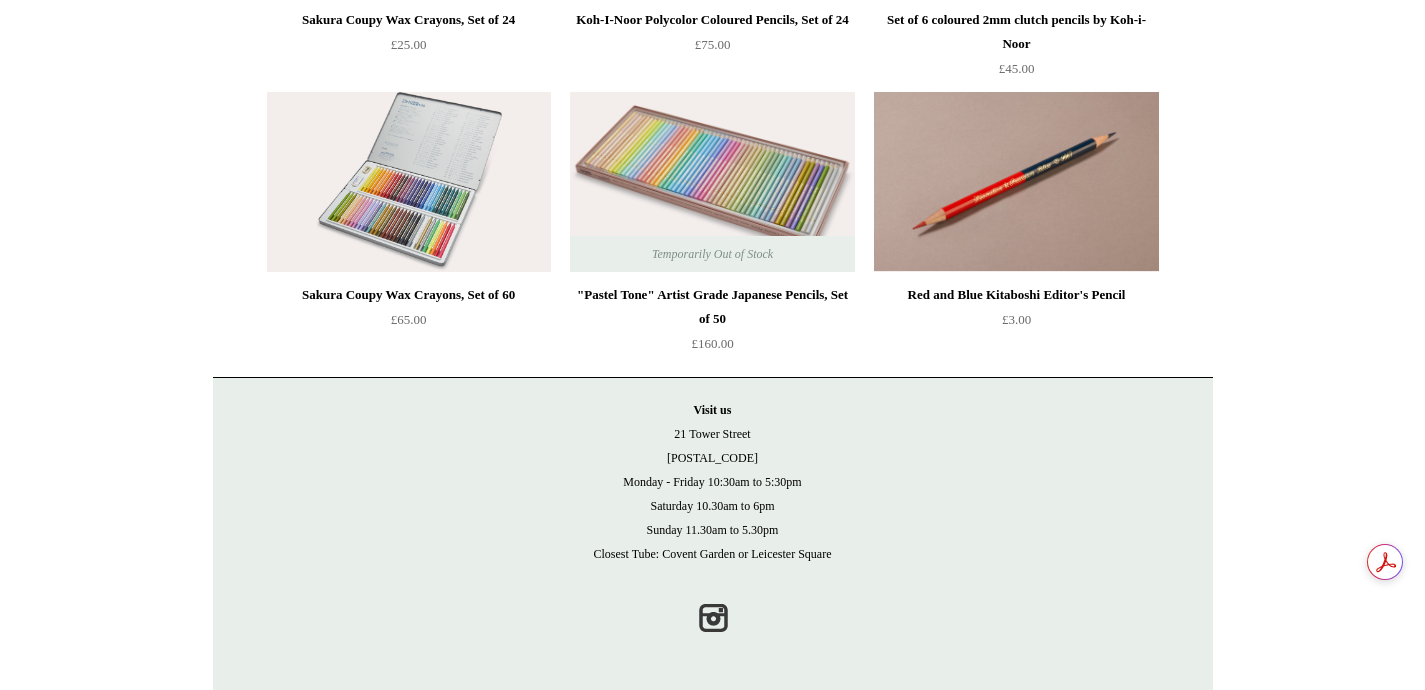scroll, scrollTop: 0, scrollLeft: 0, axis: both 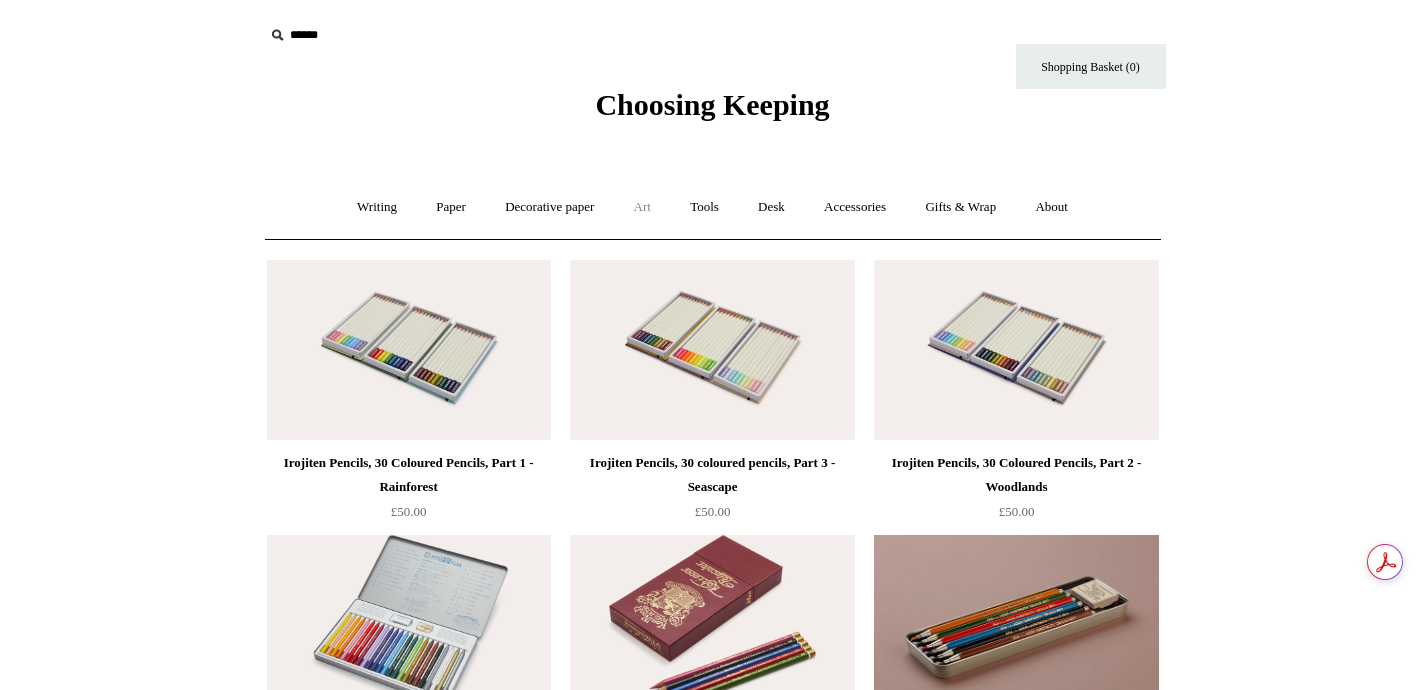 click on "Art +" at bounding box center [642, 207] 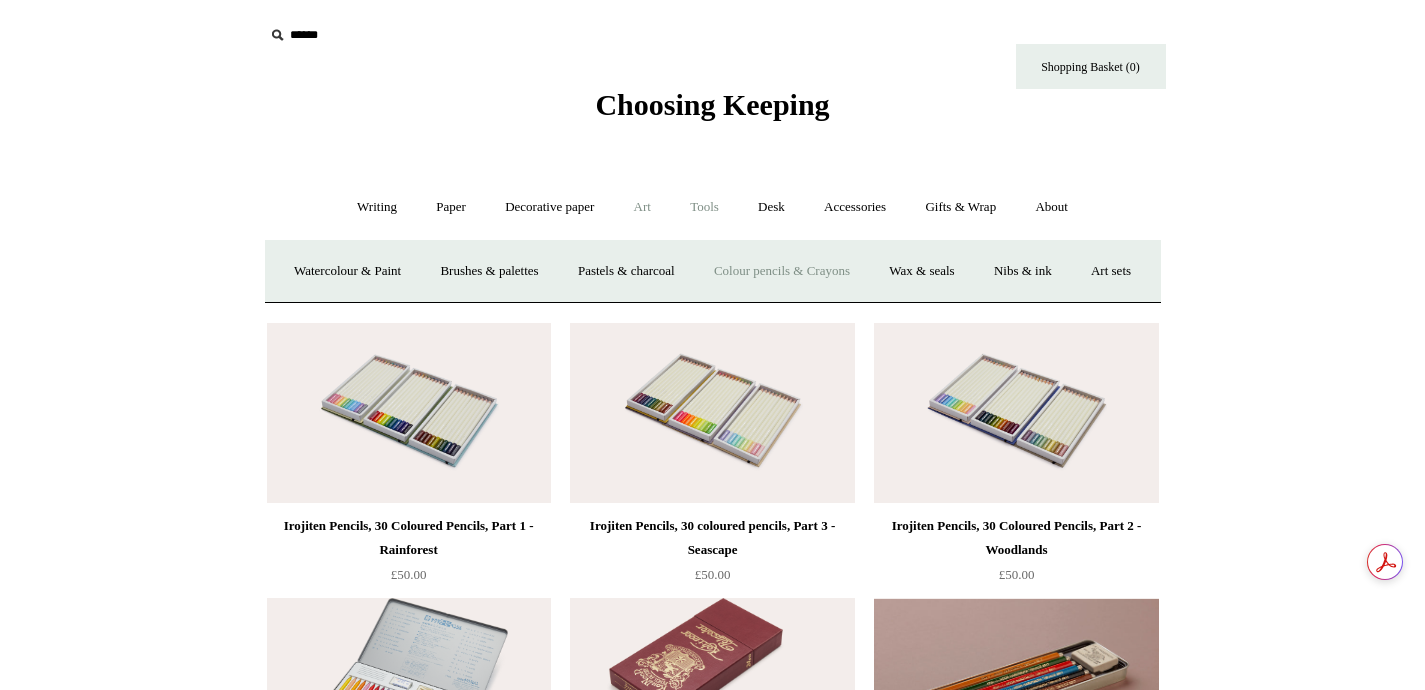 click on "Tools +" at bounding box center (704, 207) 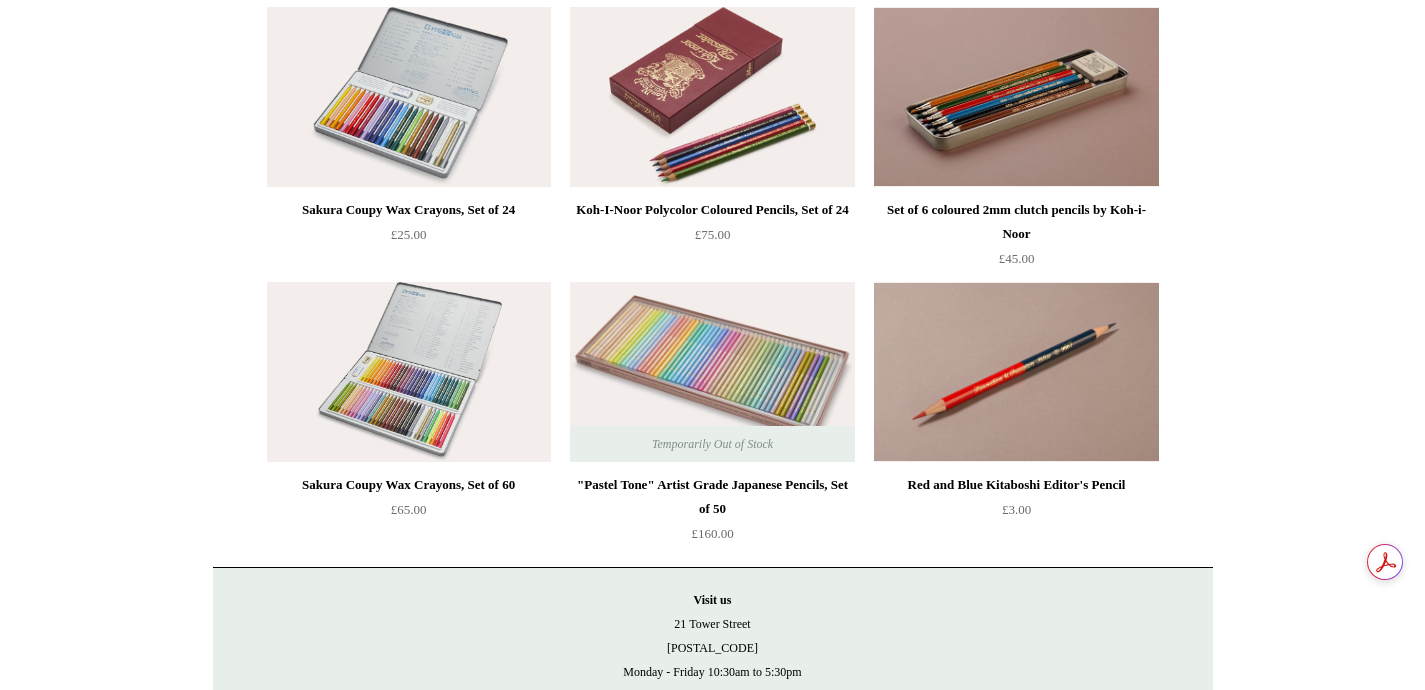 scroll, scrollTop: 0, scrollLeft: 0, axis: both 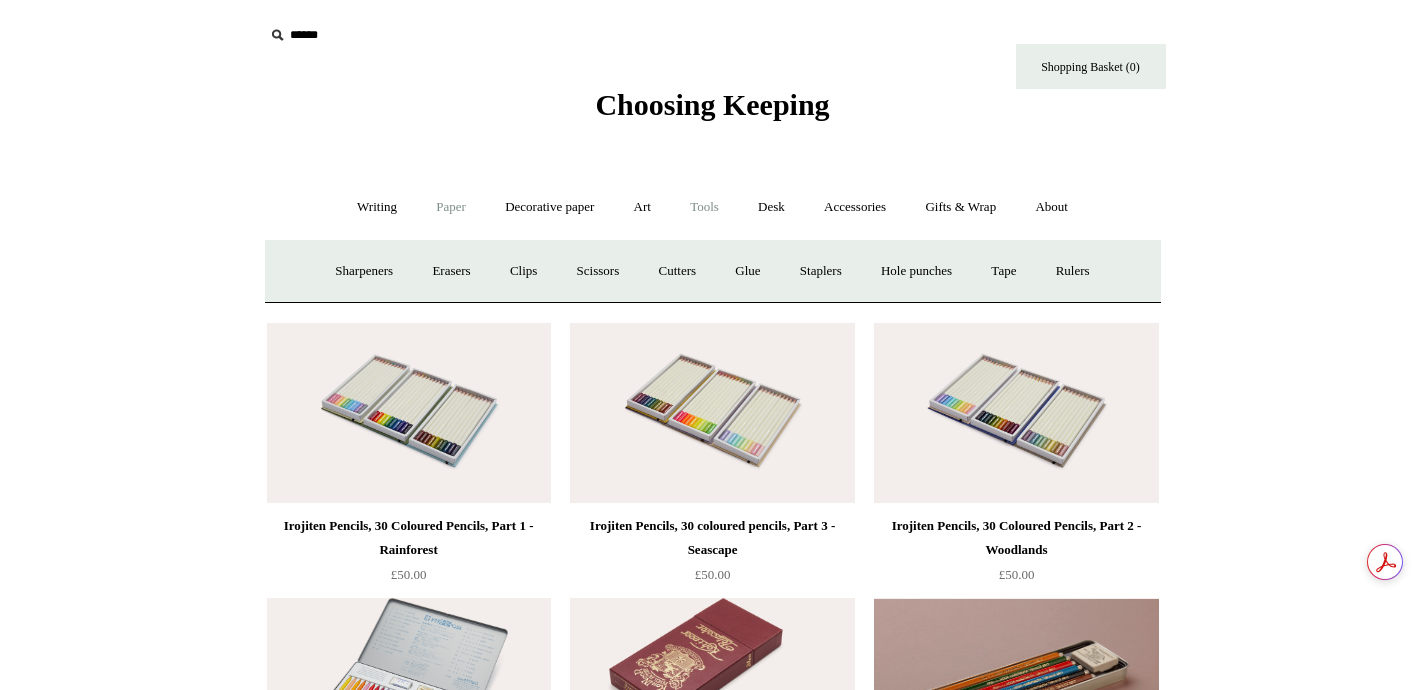 click on "Paper +" at bounding box center [451, 207] 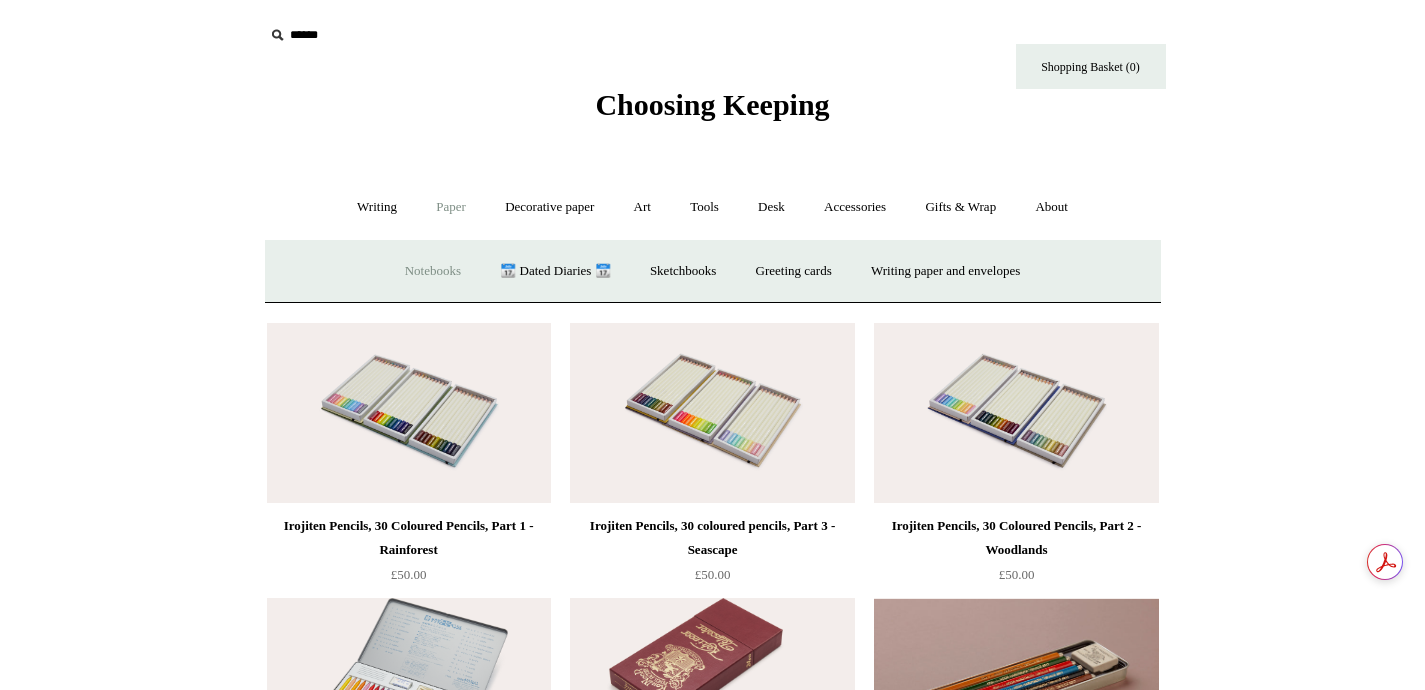click on "Notebooks +" at bounding box center [433, 271] 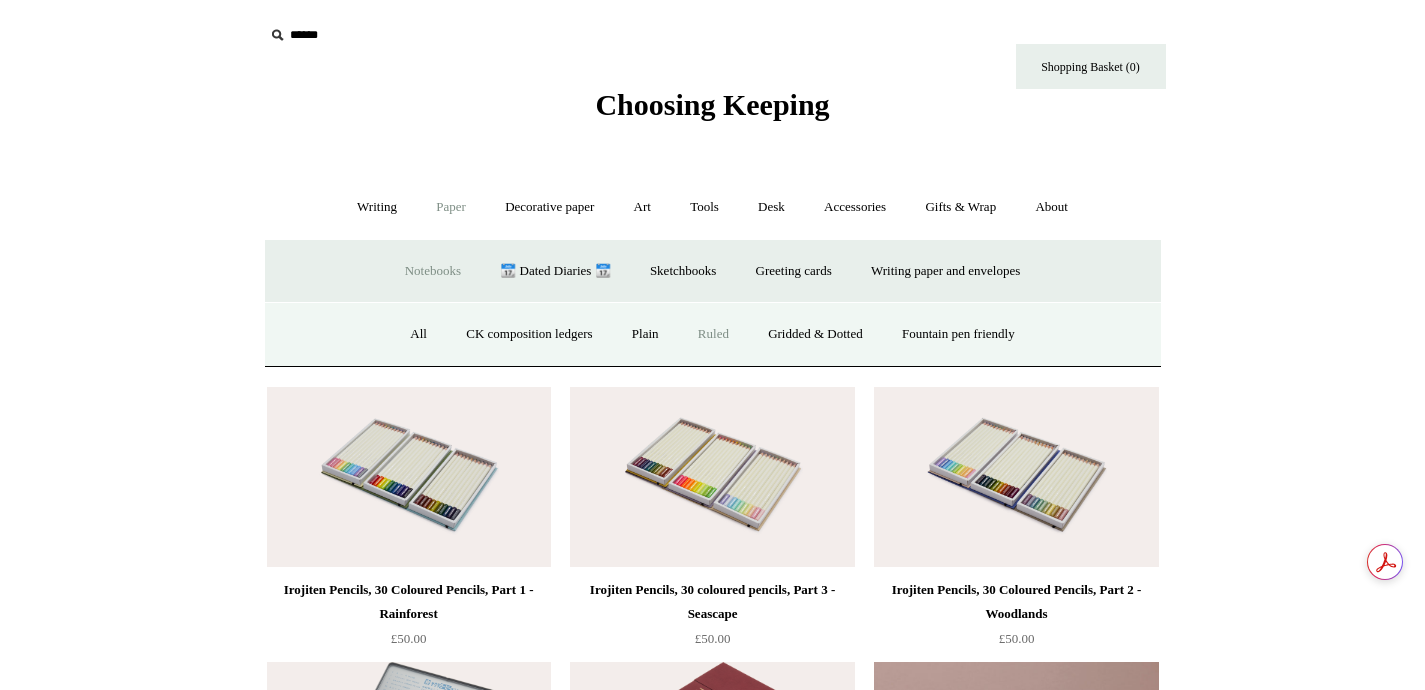 click on "Ruled" at bounding box center [713, 334] 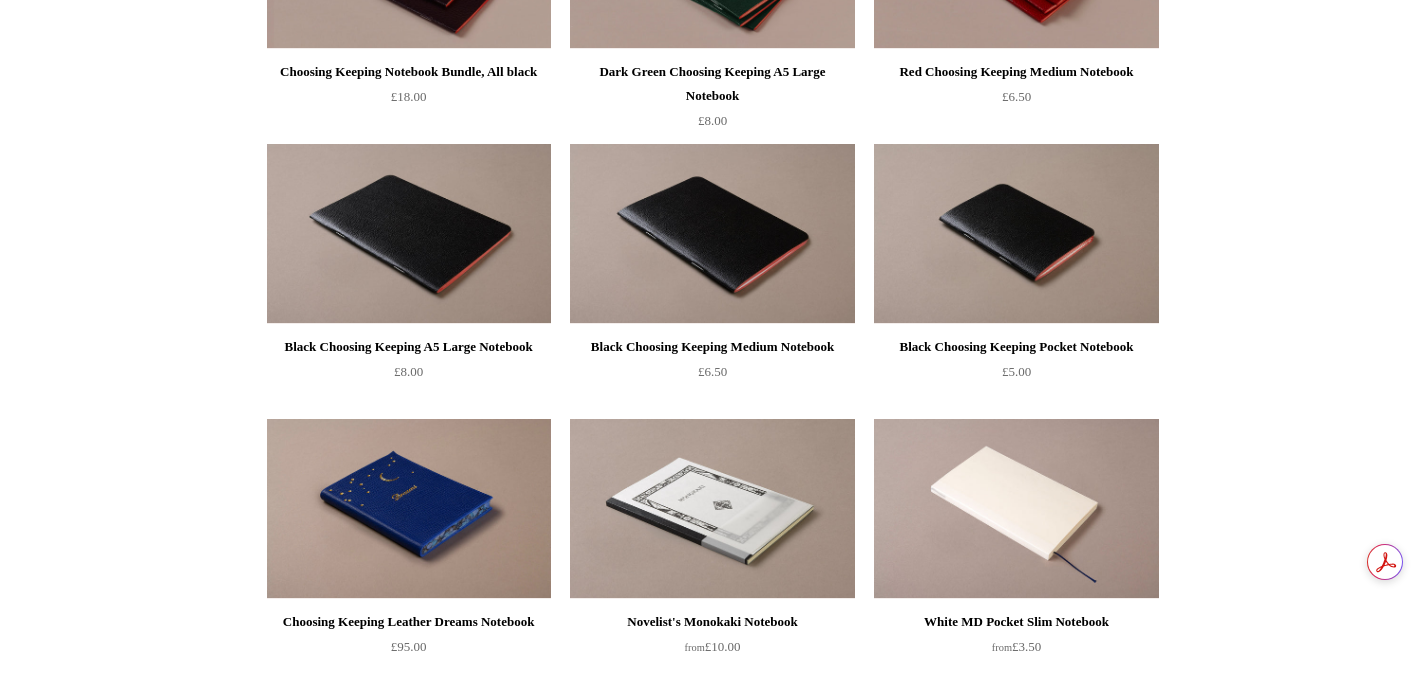 scroll, scrollTop: 0, scrollLeft: 0, axis: both 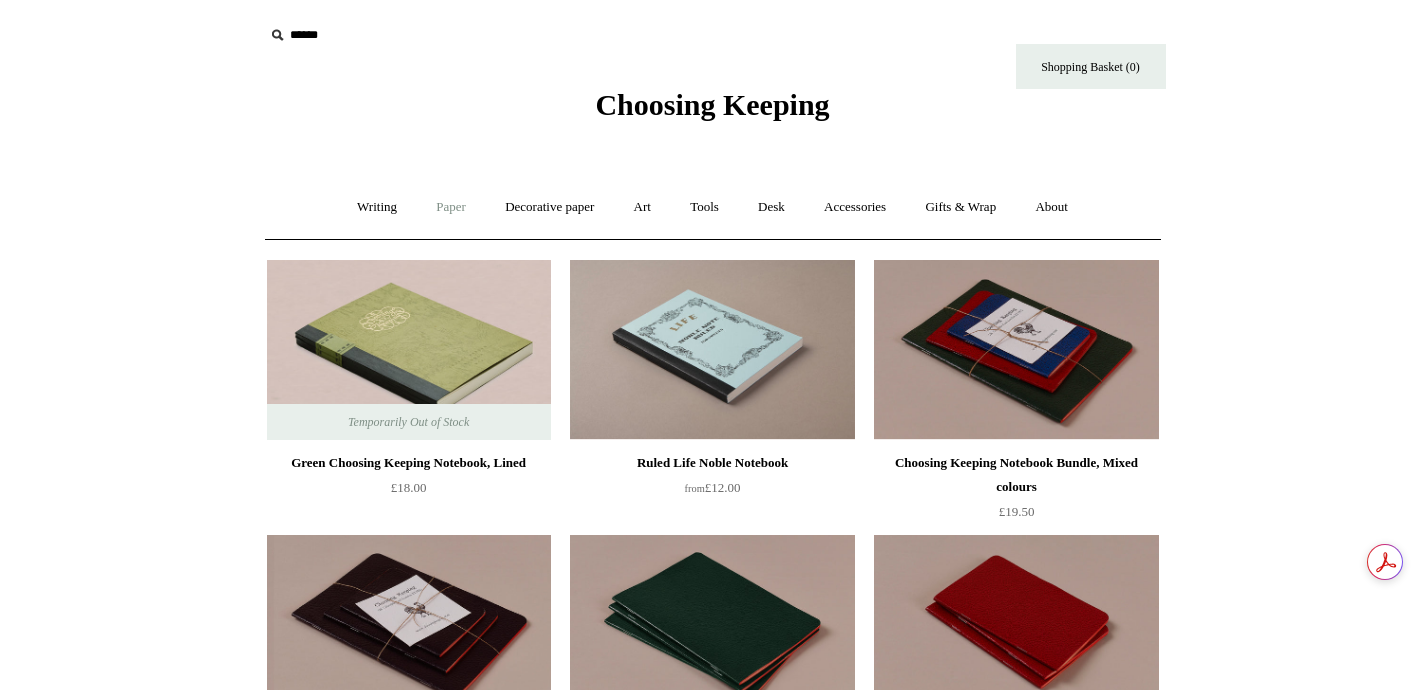 click on "Paper +" at bounding box center [451, 207] 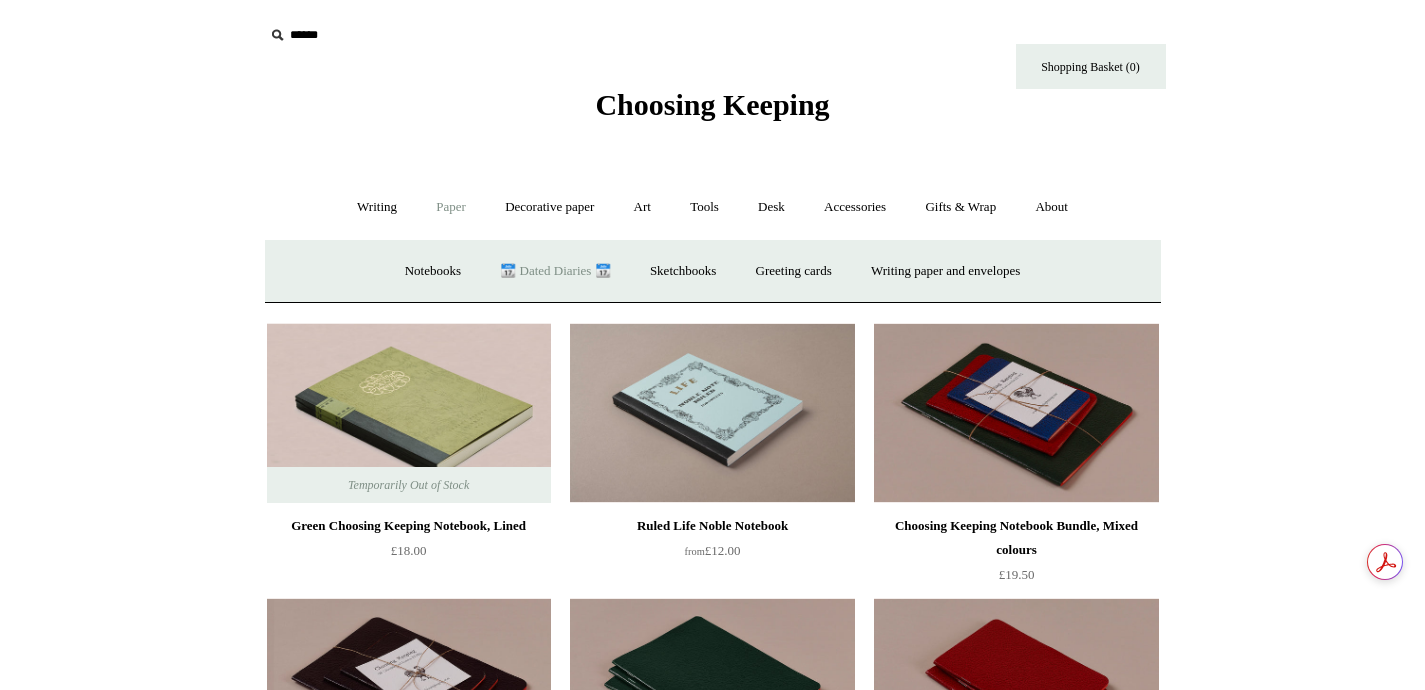 click on "📆 Dated Diaries 📆" at bounding box center [555, 271] 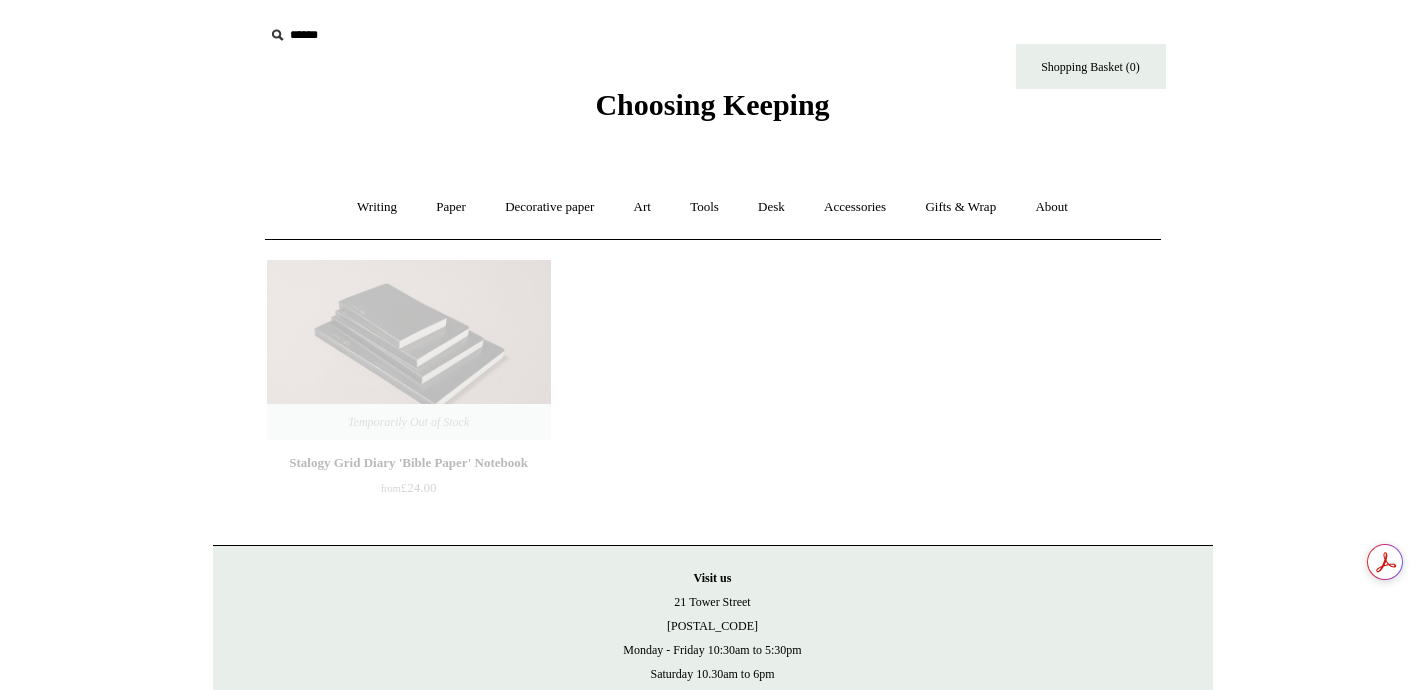 scroll, scrollTop: 0, scrollLeft: 0, axis: both 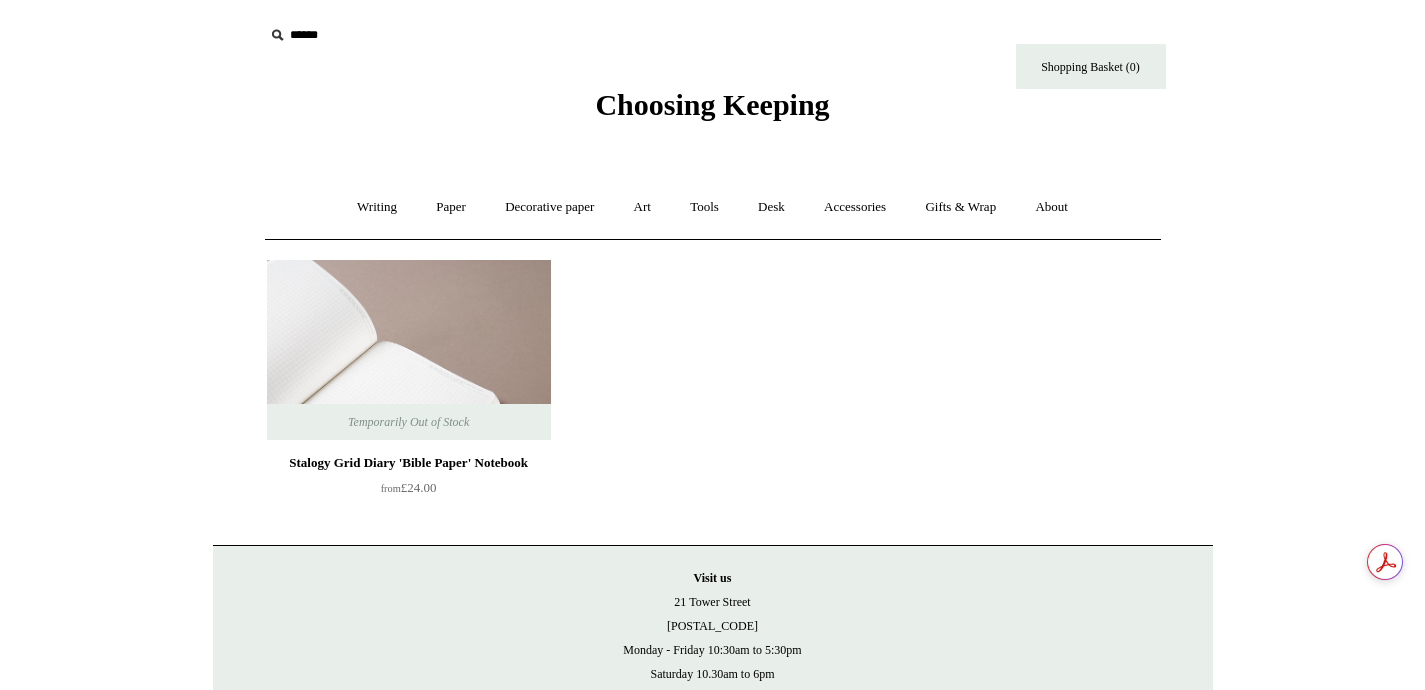 click at bounding box center [409, 350] 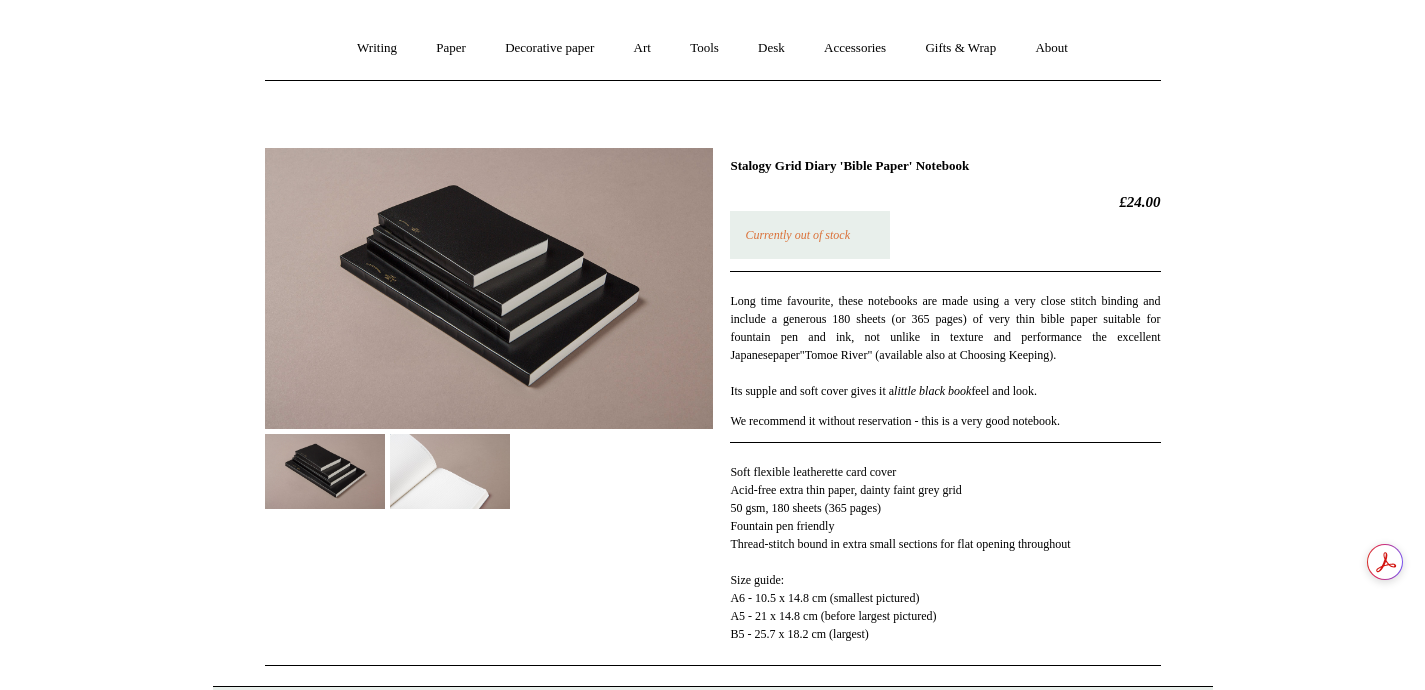 scroll, scrollTop: 193, scrollLeft: 0, axis: vertical 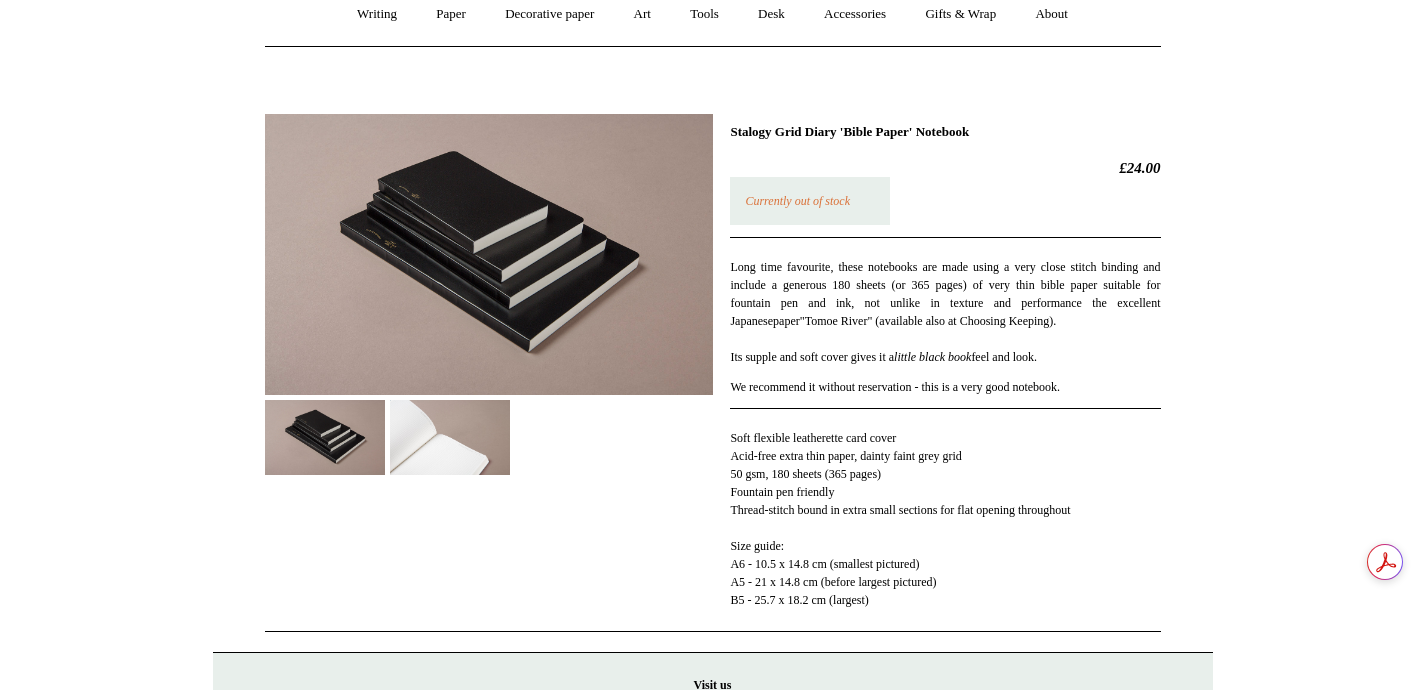 click at bounding box center [325, 437] 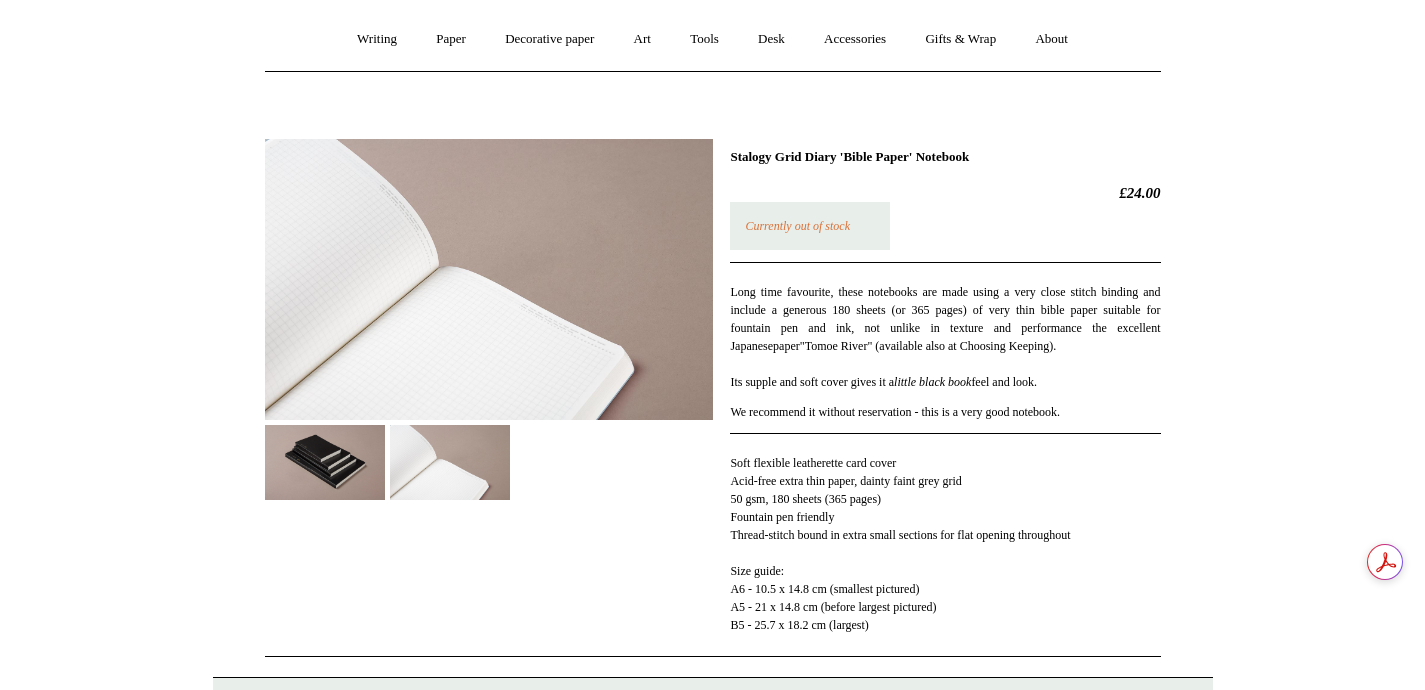 scroll, scrollTop: 0, scrollLeft: 0, axis: both 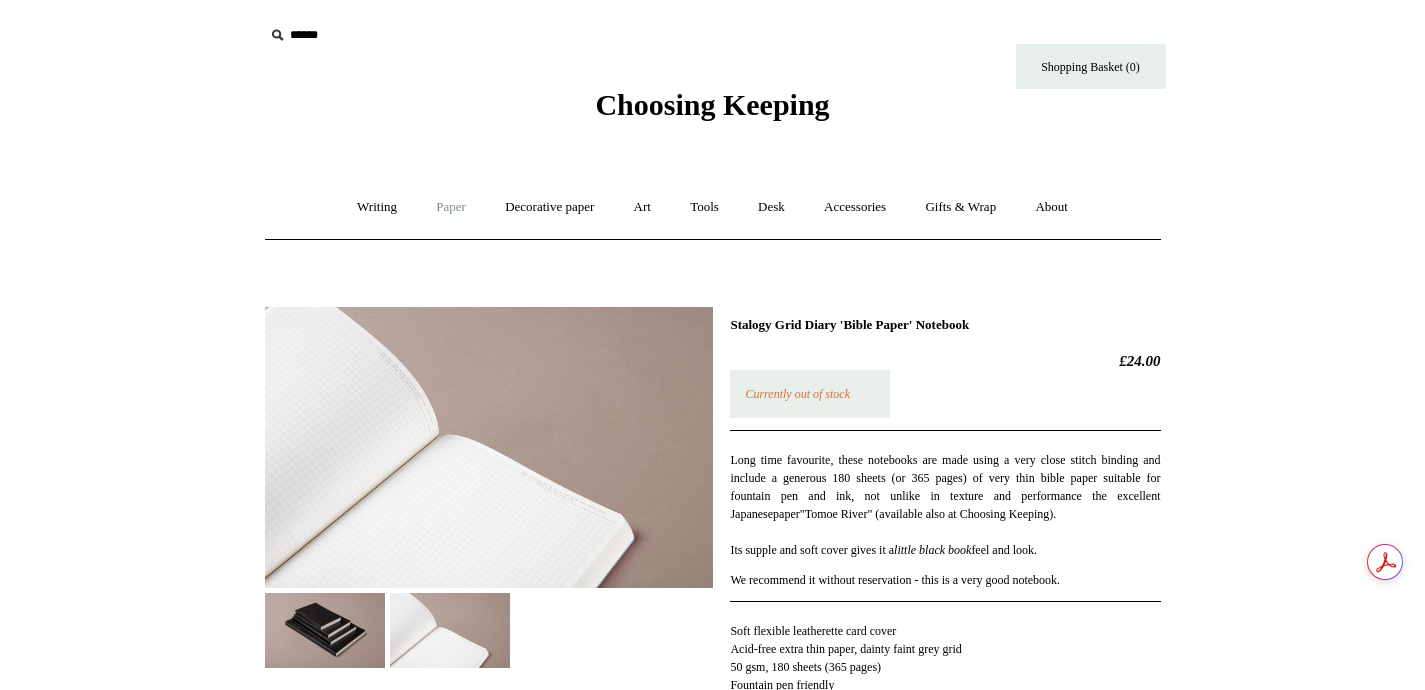 click on "Paper +" at bounding box center [451, 207] 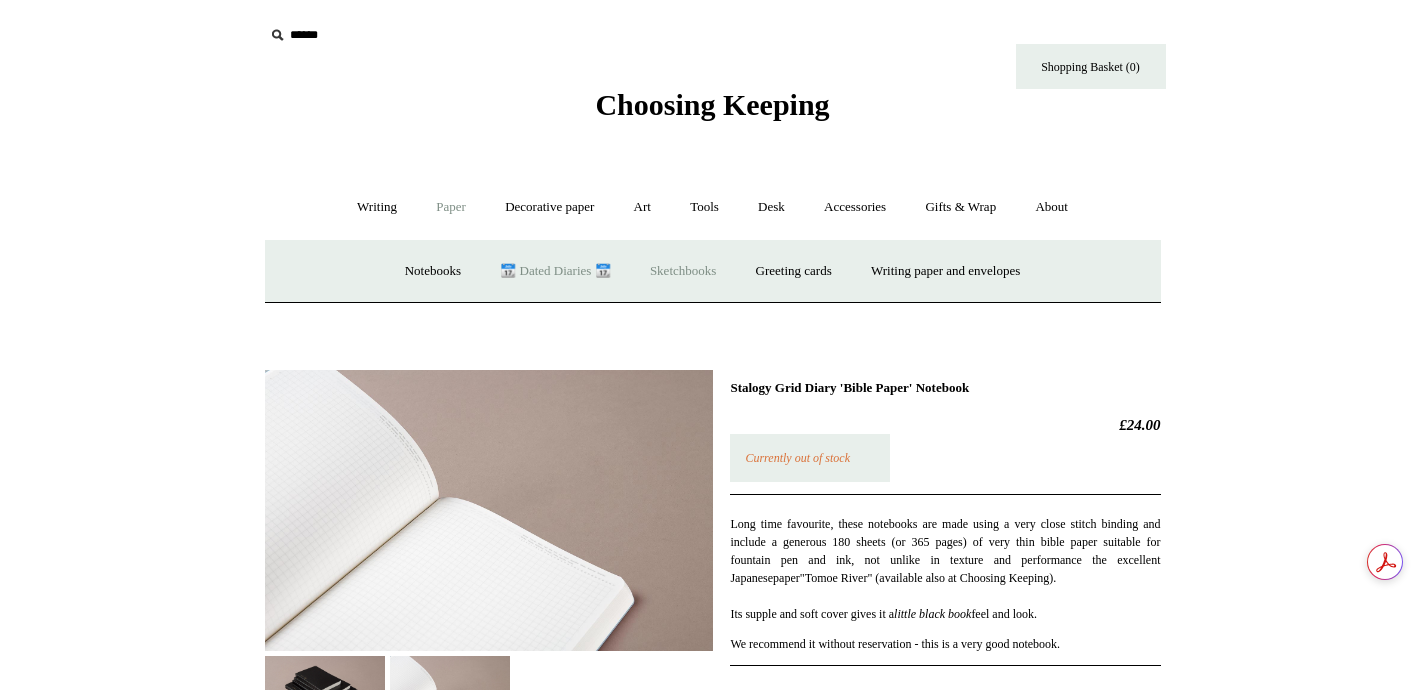 click on "Sketchbooks +" at bounding box center [683, 271] 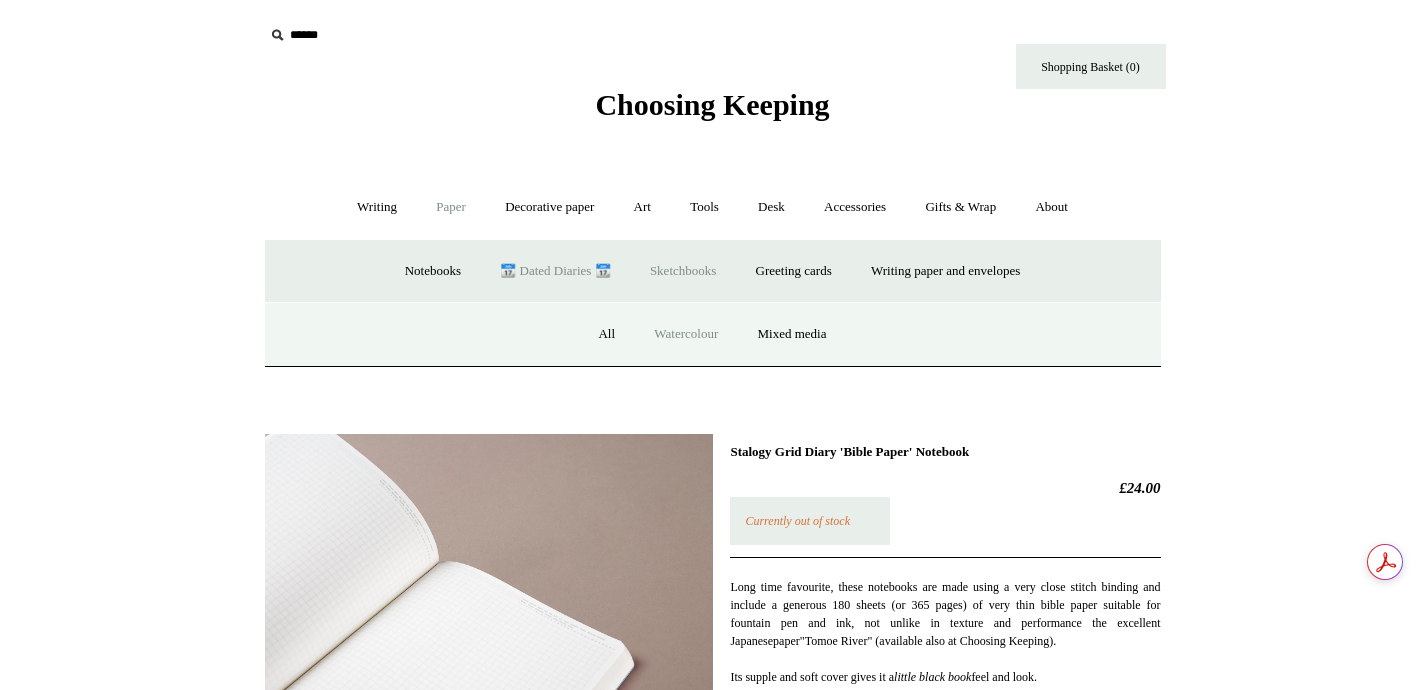 click on "Watercolour" at bounding box center [686, 334] 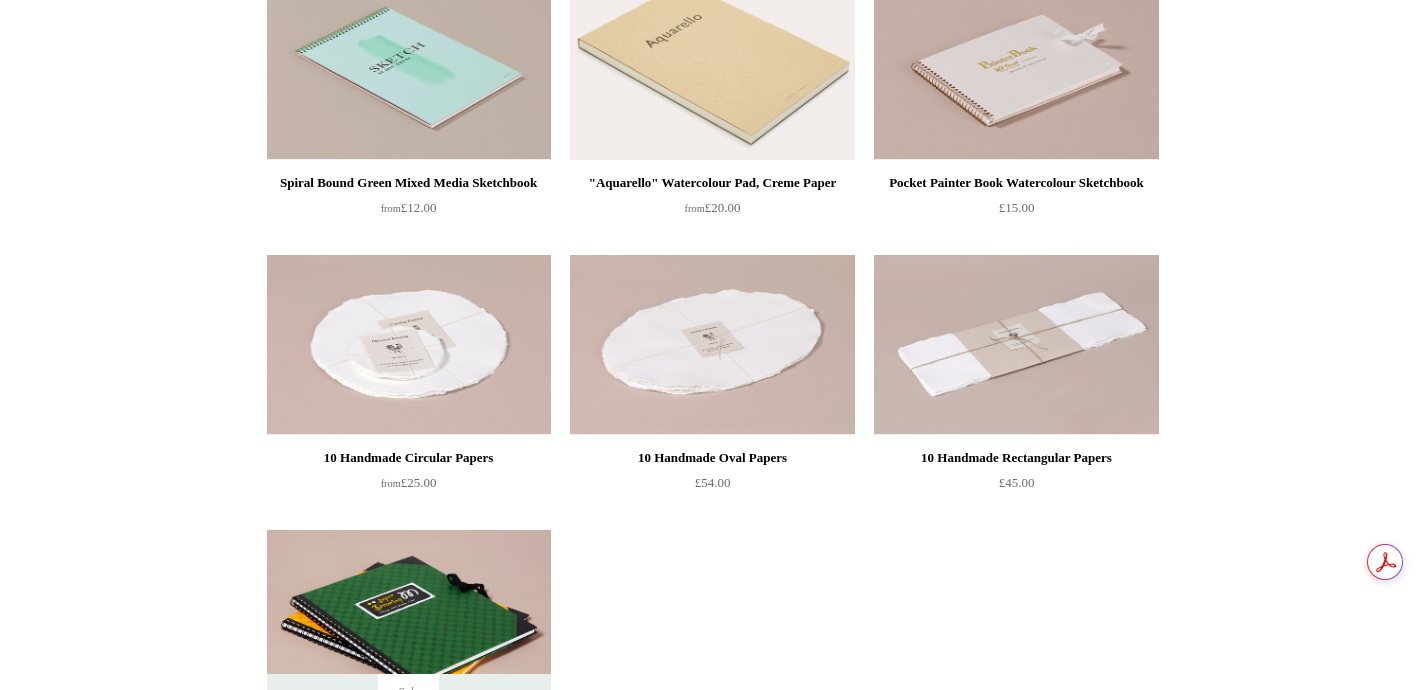 scroll, scrollTop: 0, scrollLeft: 0, axis: both 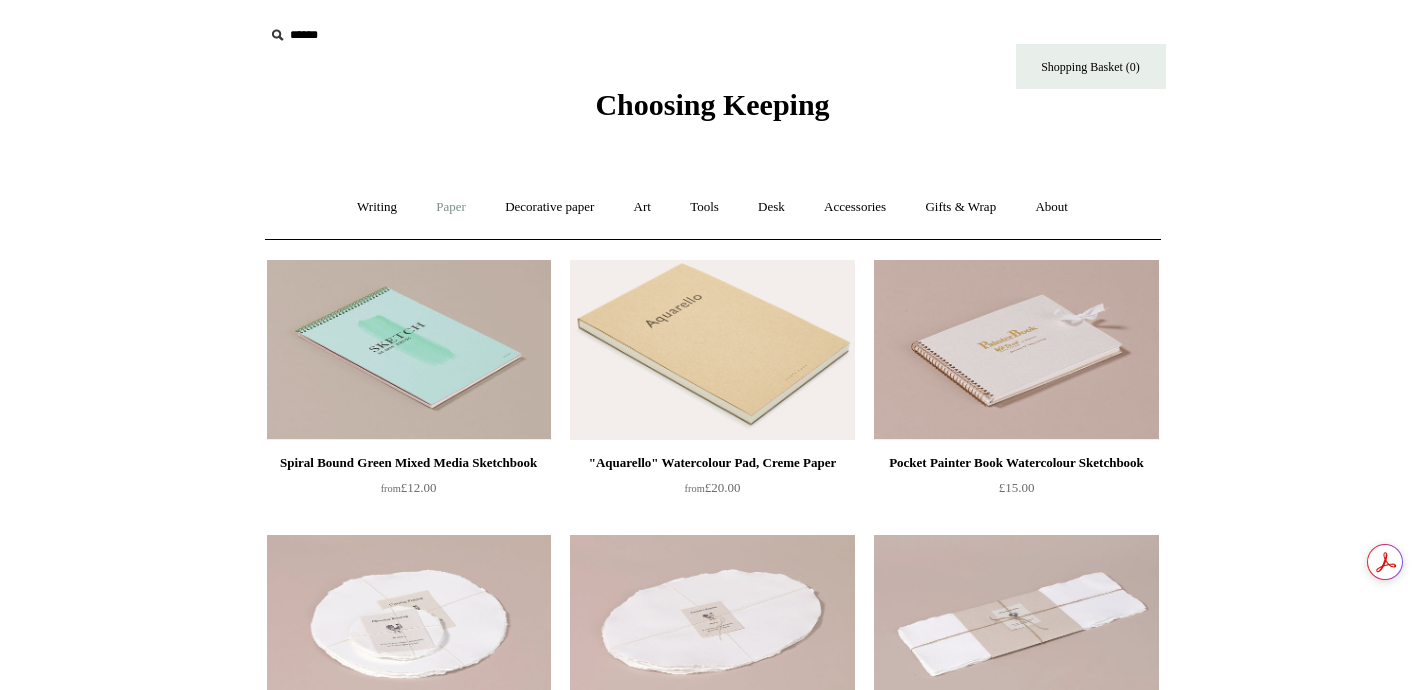 click on "Paper +" at bounding box center (451, 207) 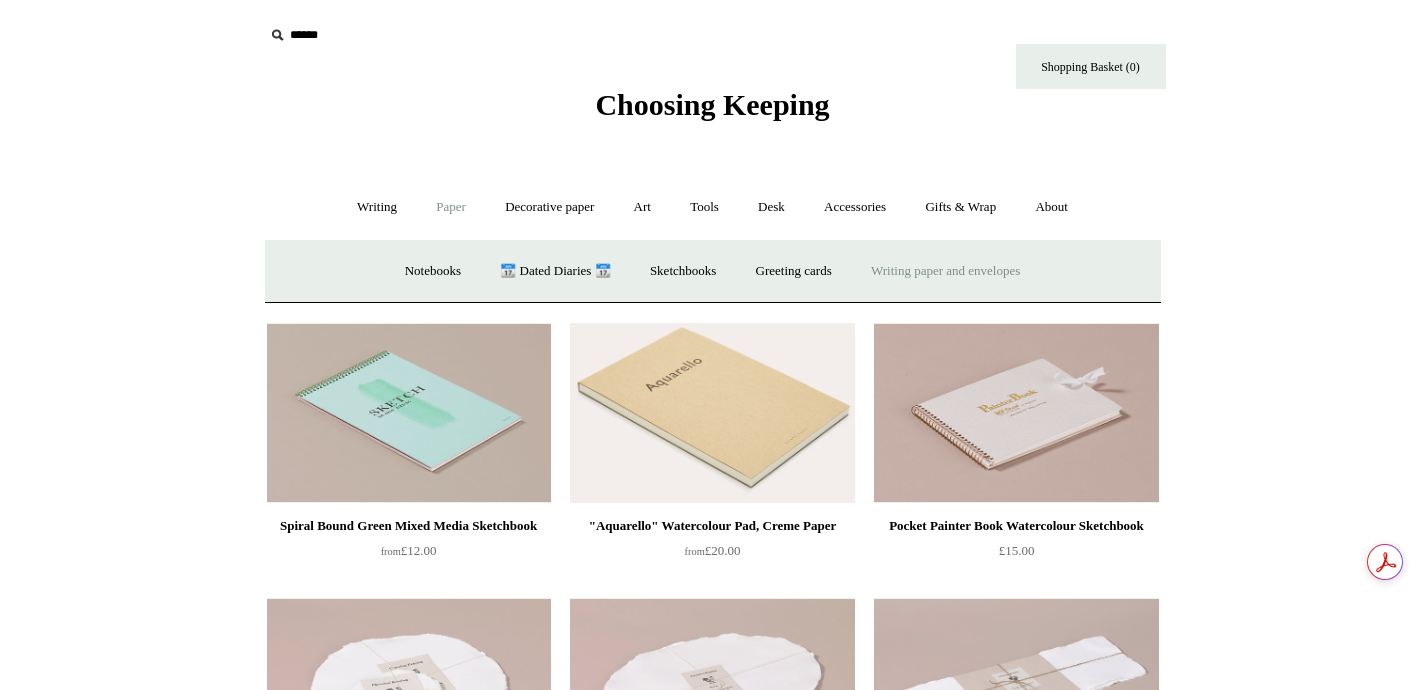 click on "Writing paper and envelopes +" at bounding box center (945, 271) 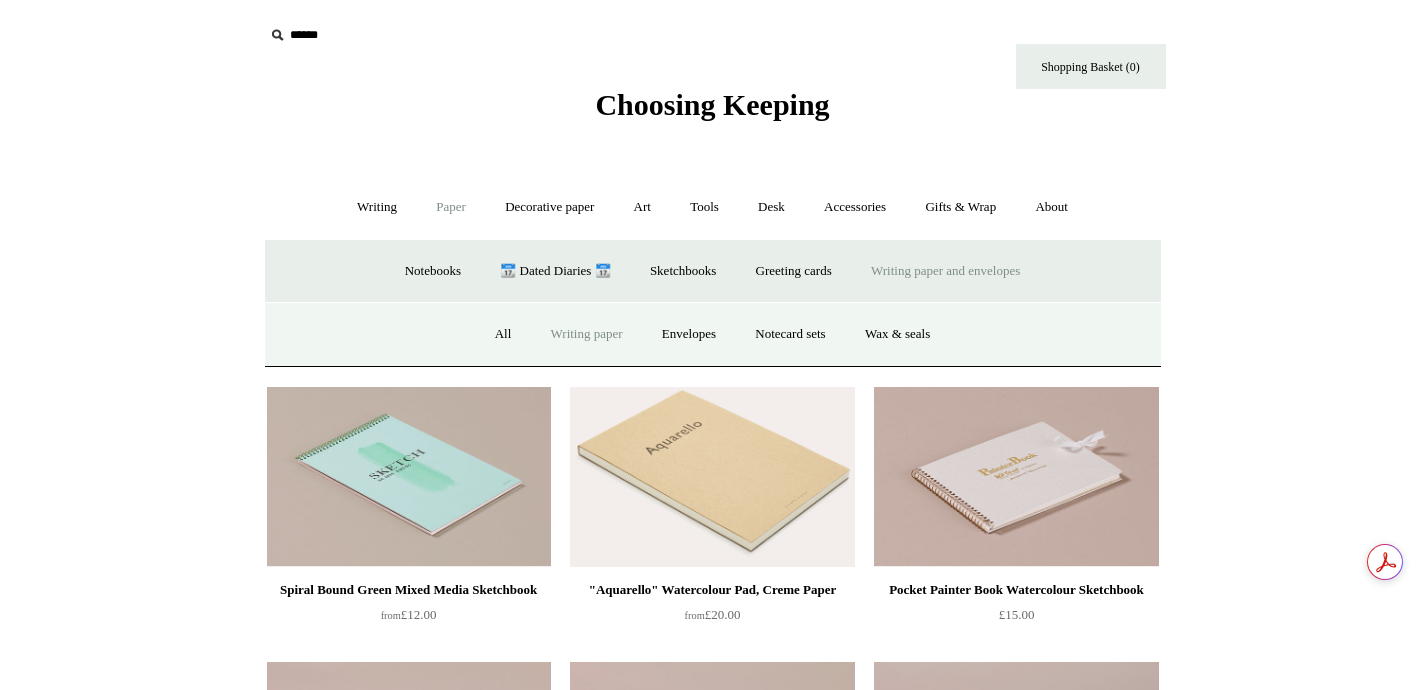 click on "Writing paper" at bounding box center [587, 334] 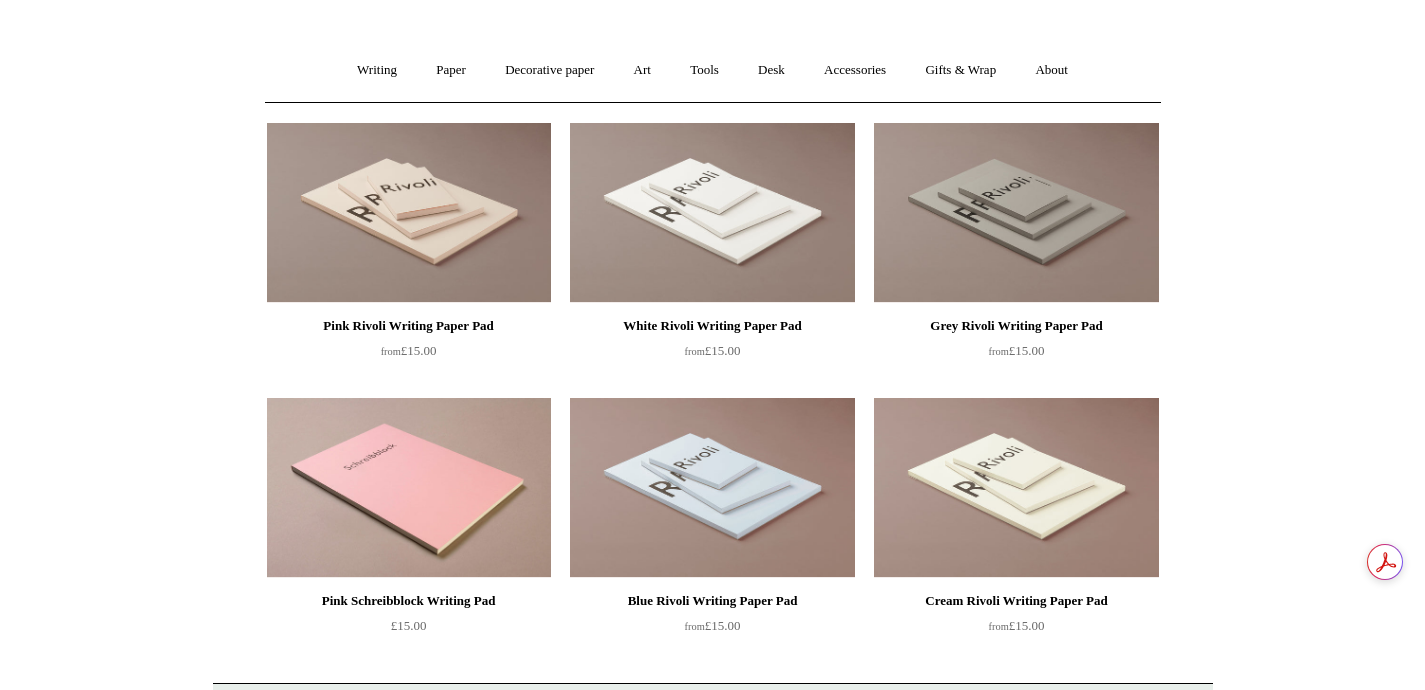 scroll, scrollTop: 0, scrollLeft: 0, axis: both 